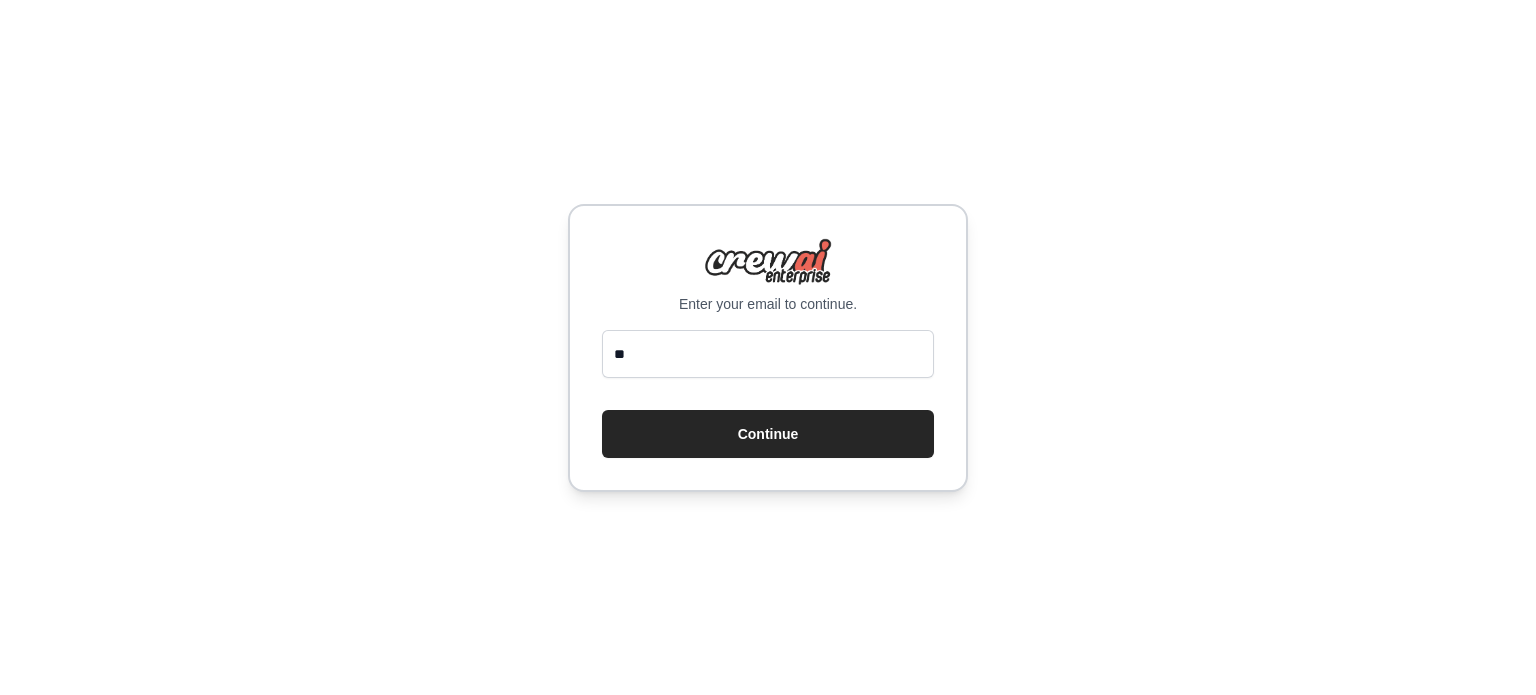 scroll, scrollTop: 0, scrollLeft: 0, axis: both 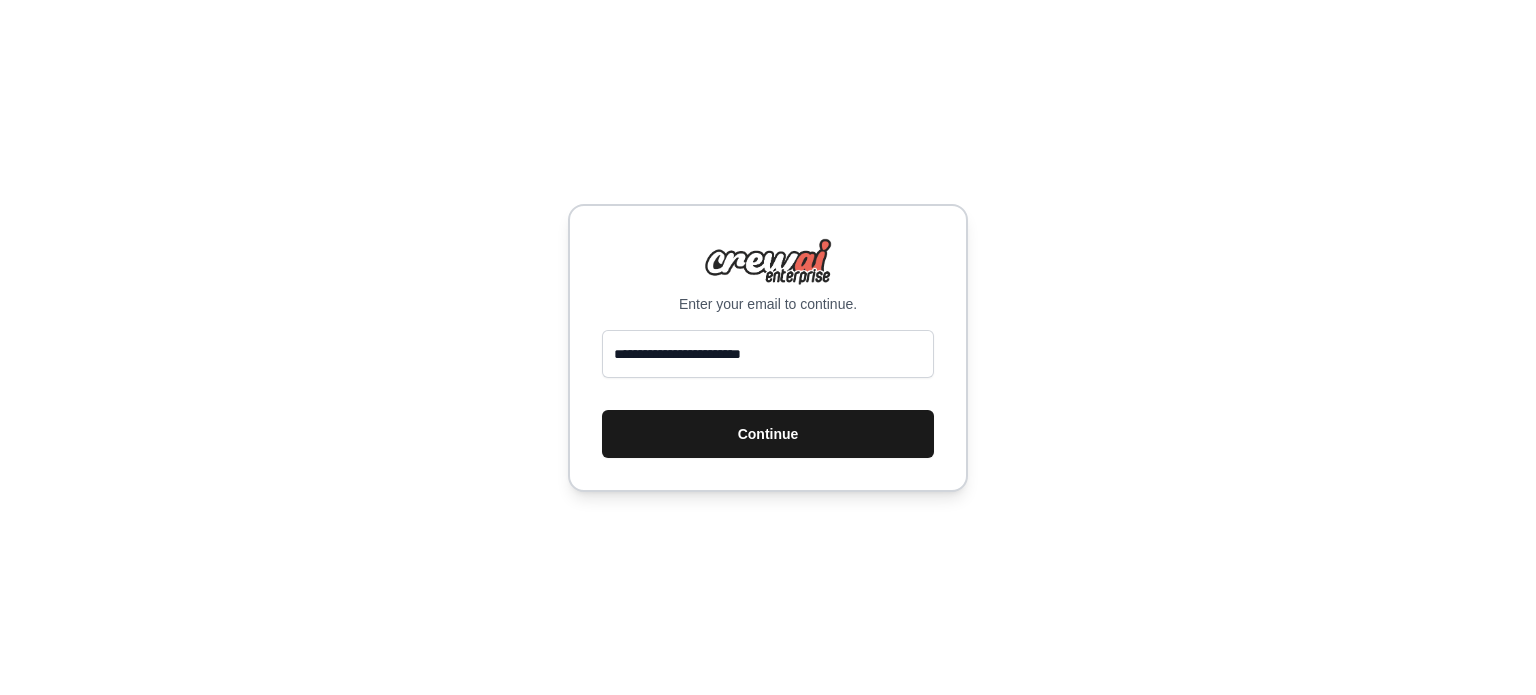 type on "**********" 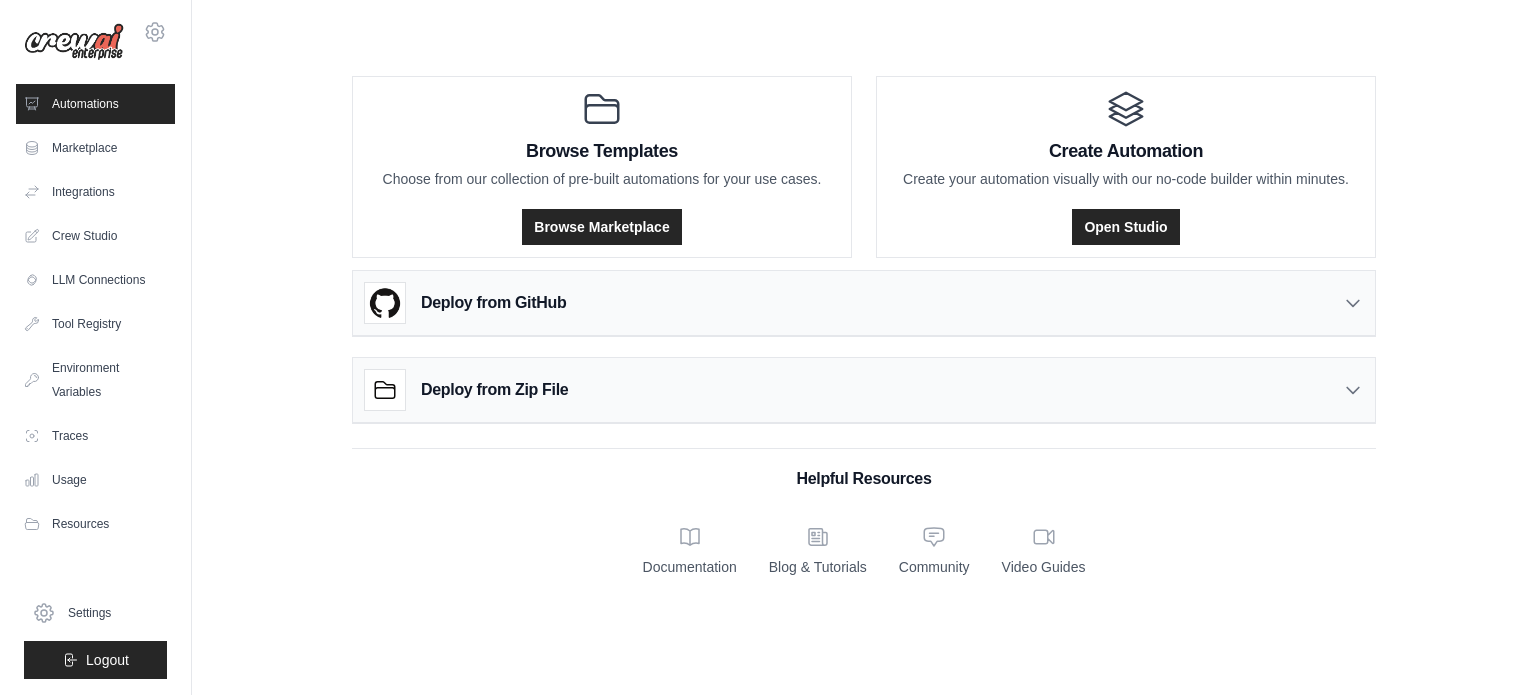 scroll, scrollTop: 0, scrollLeft: 0, axis: both 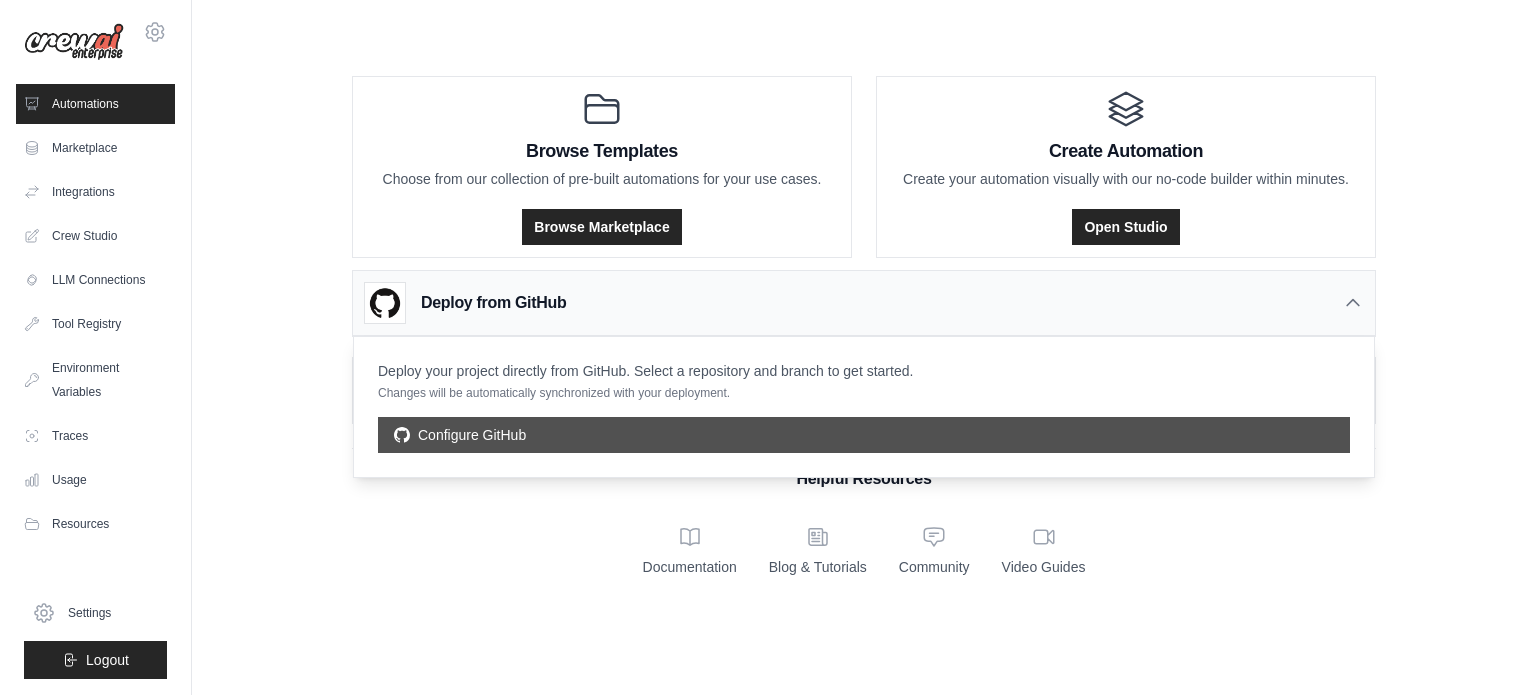 click on "Configure GitHub" at bounding box center (864, 435) 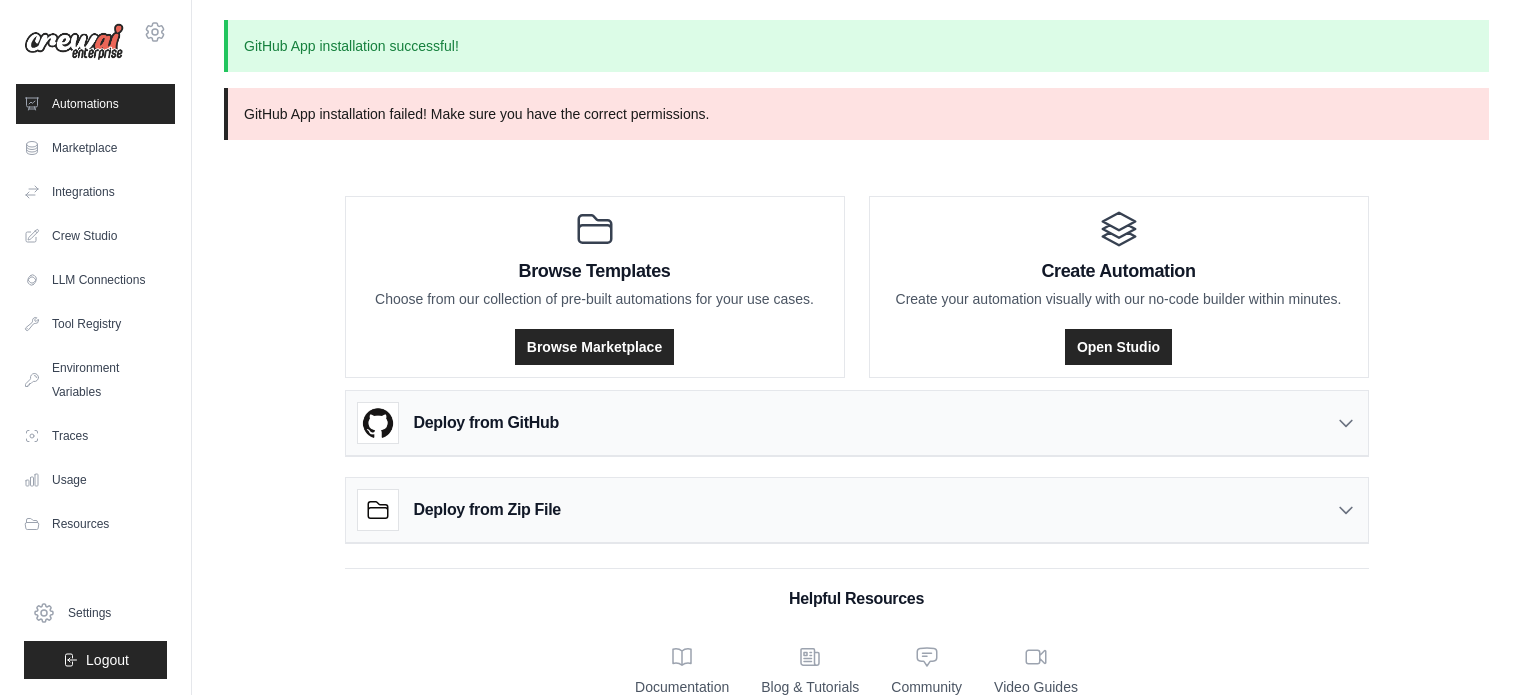scroll, scrollTop: 0, scrollLeft: 0, axis: both 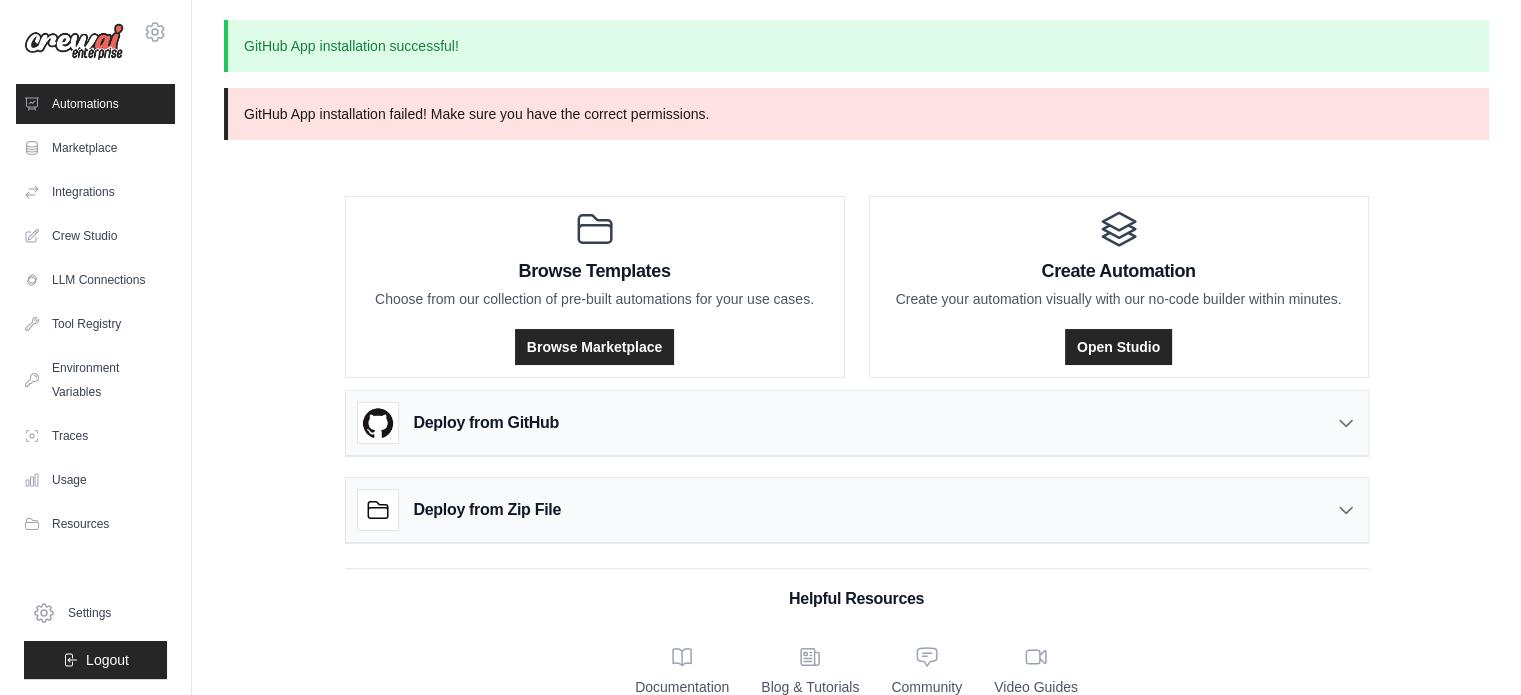 click on "Deploy from GitHub" at bounding box center [857, 423] 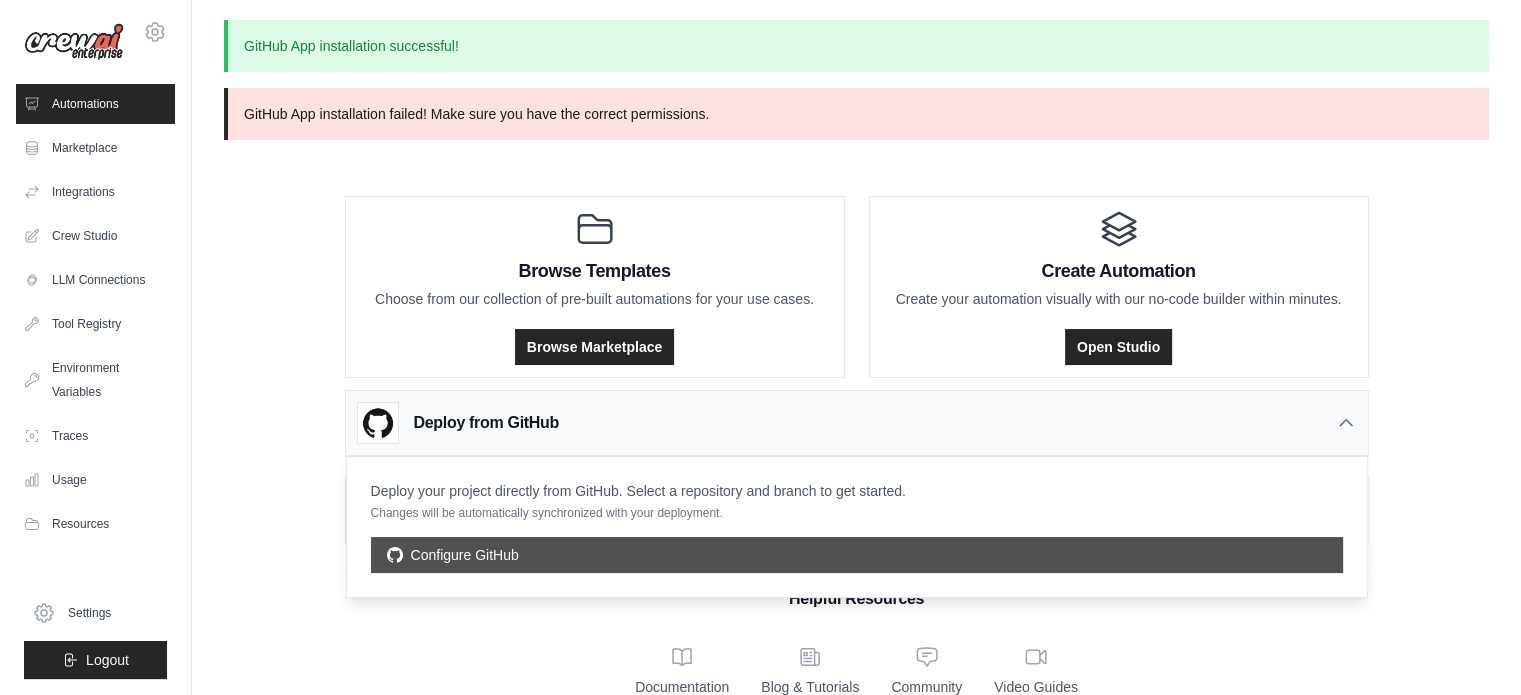 click on "Configure GitHub" at bounding box center (857, 555) 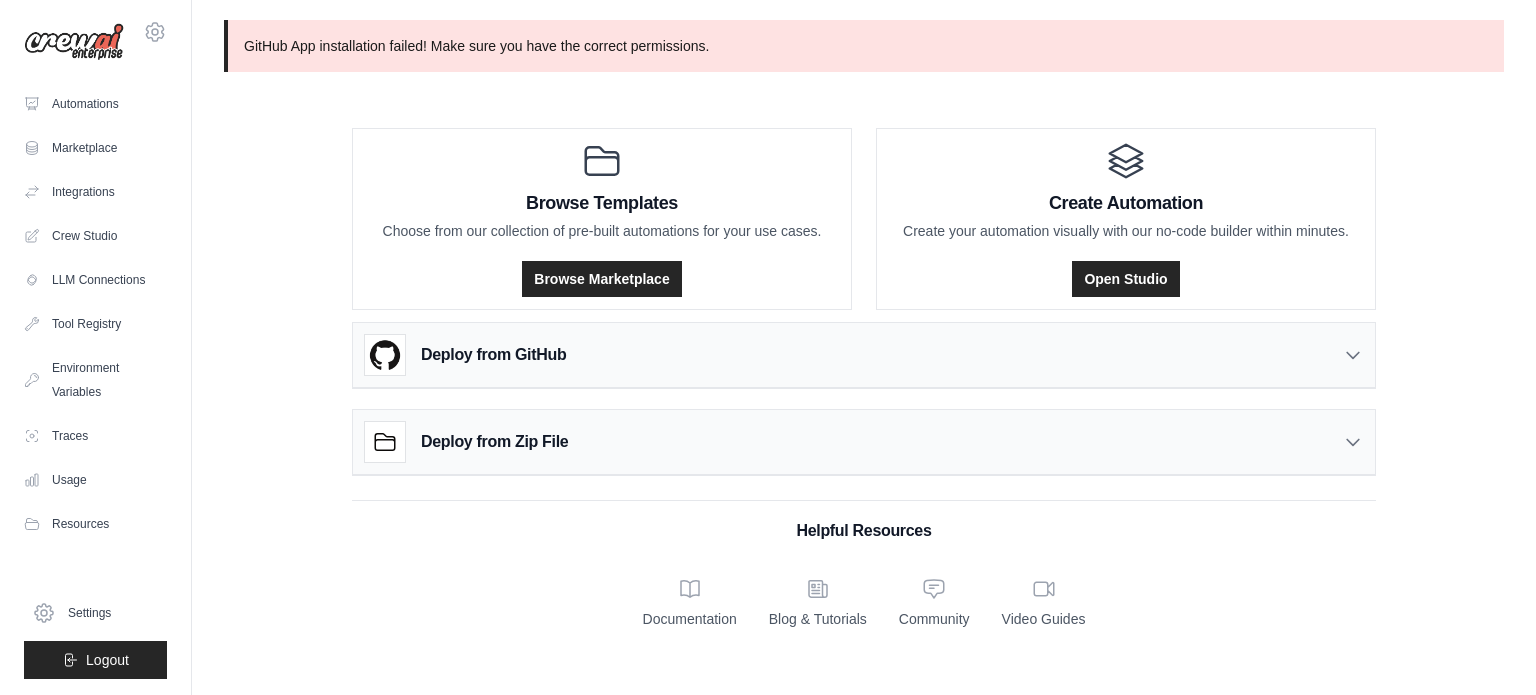 scroll, scrollTop: 0, scrollLeft: 0, axis: both 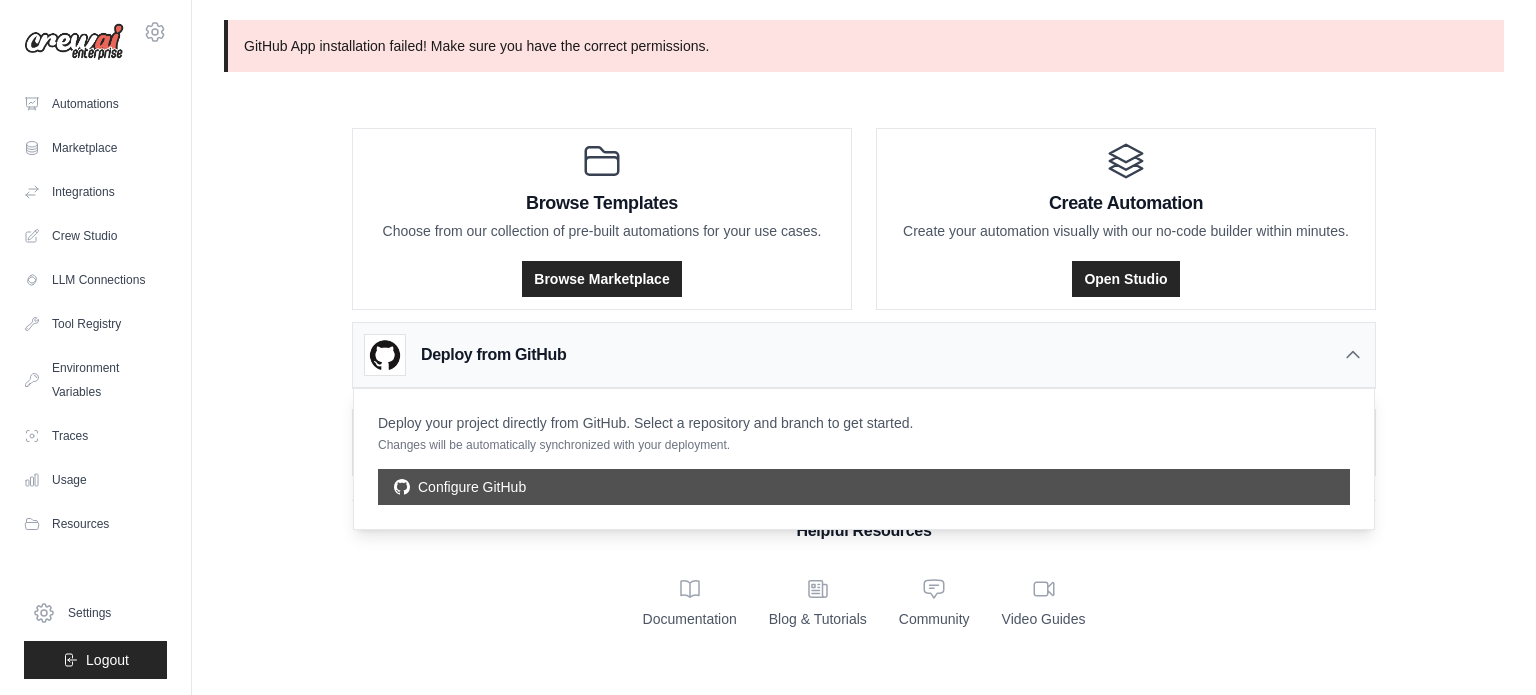 click on "Configure GitHub" at bounding box center (864, 487) 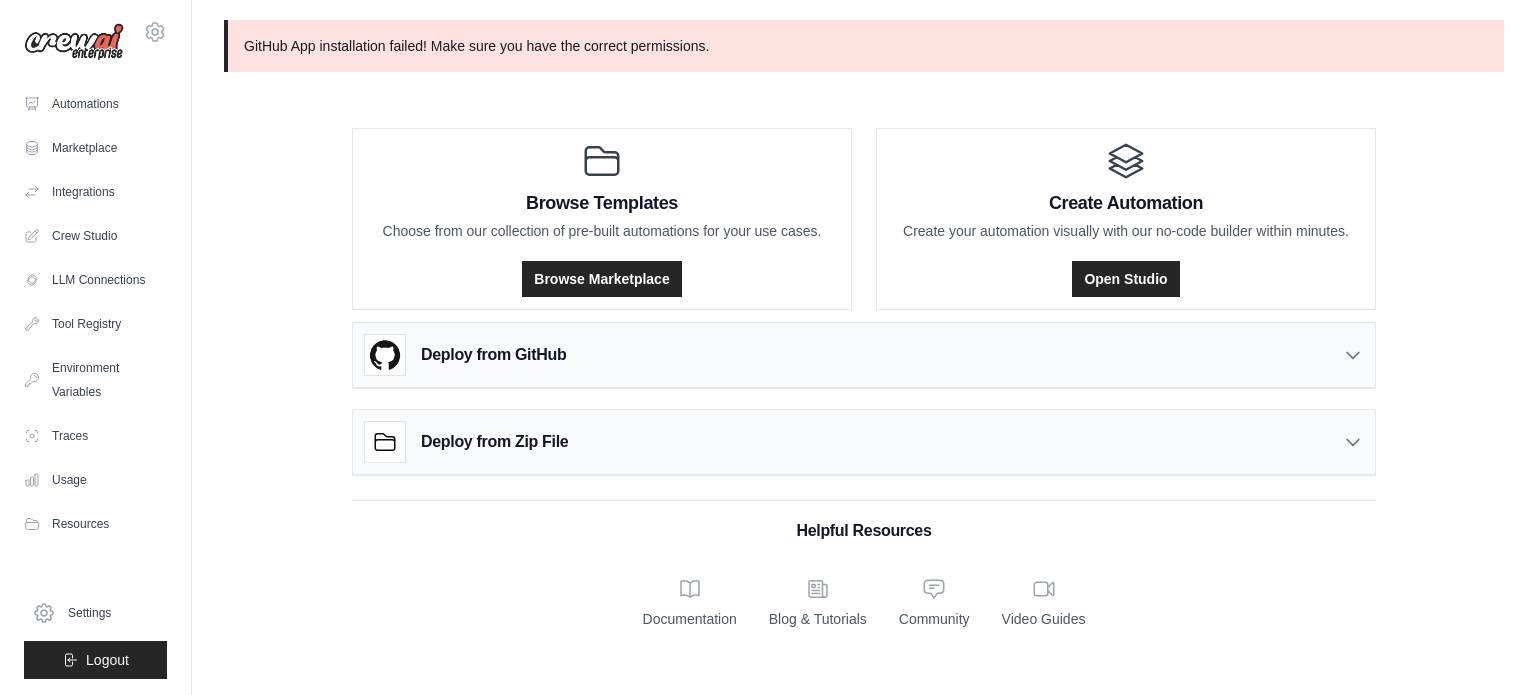 scroll, scrollTop: 0, scrollLeft: 0, axis: both 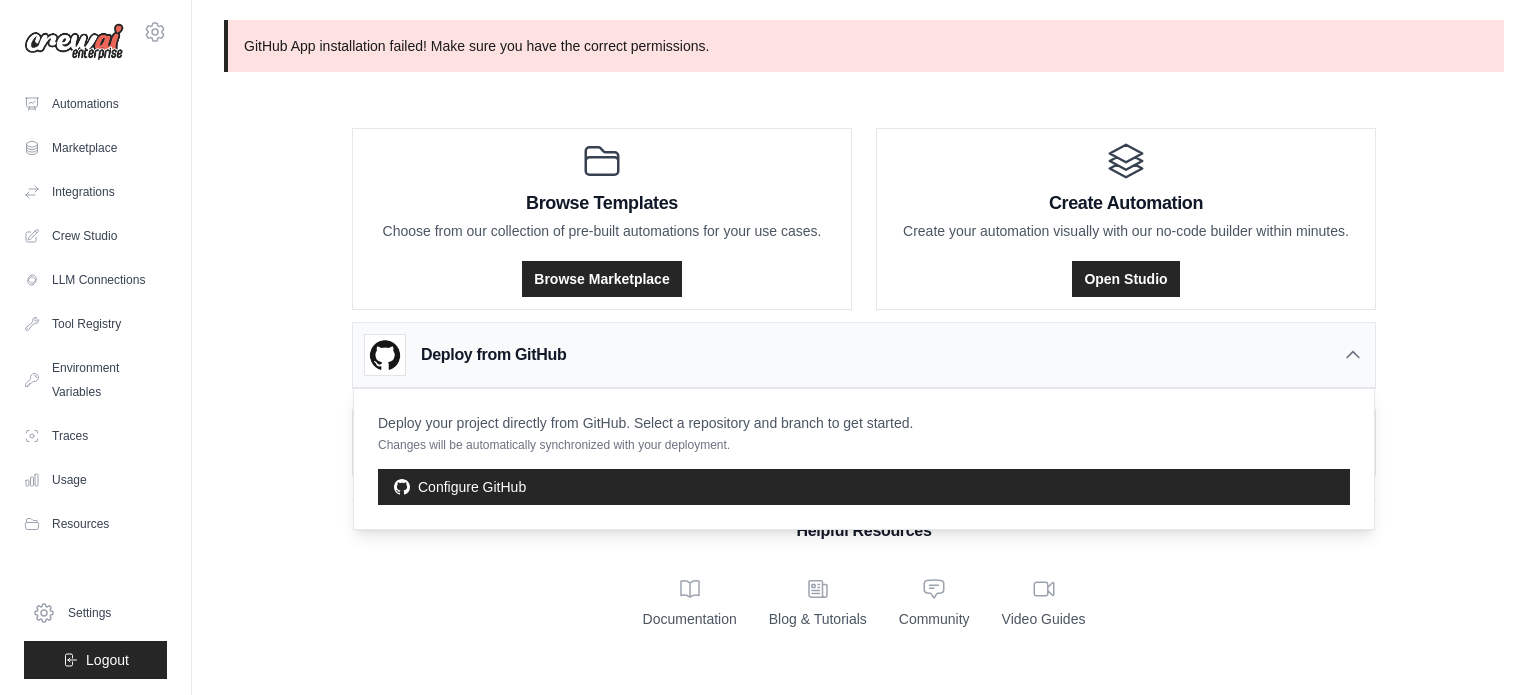 click on "Deploy from GitHub" at bounding box center [493, 355] 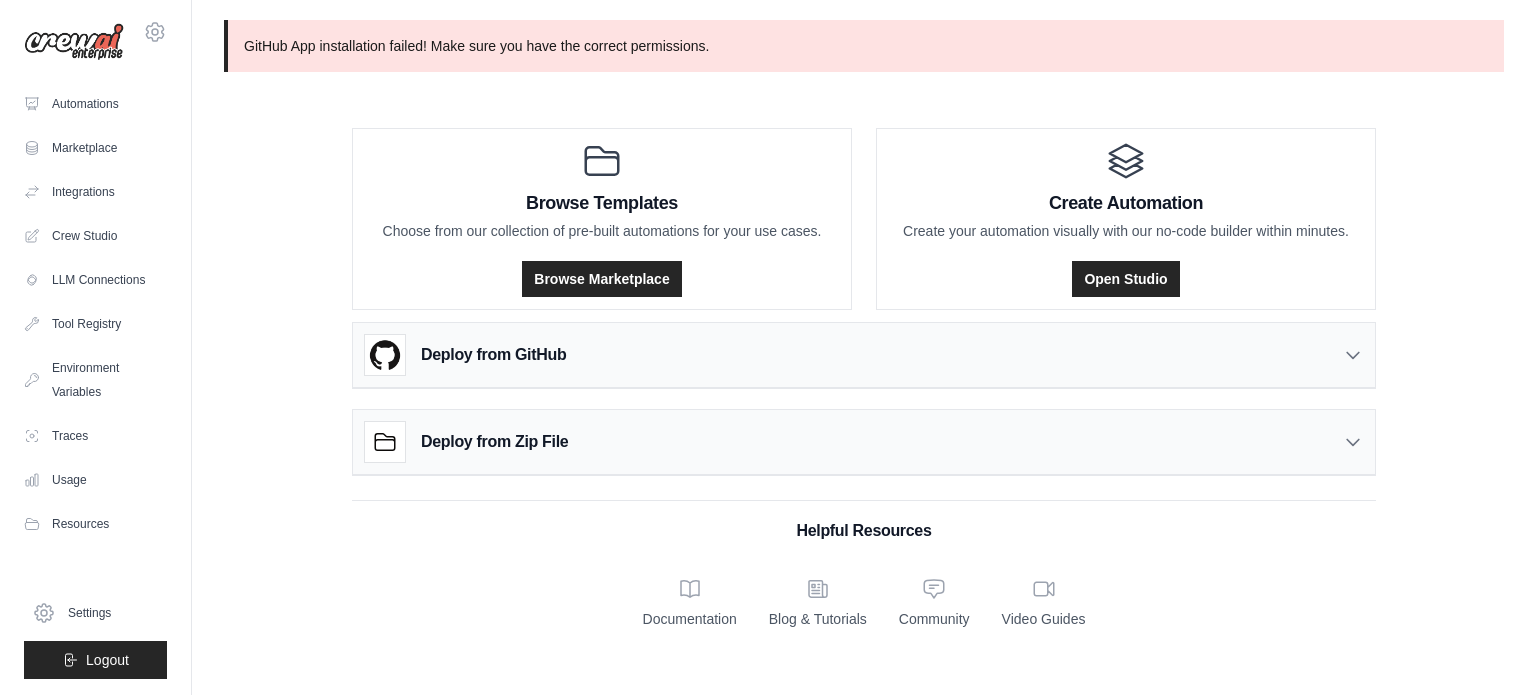 scroll, scrollTop: 0, scrollLeft: 0, axis: both 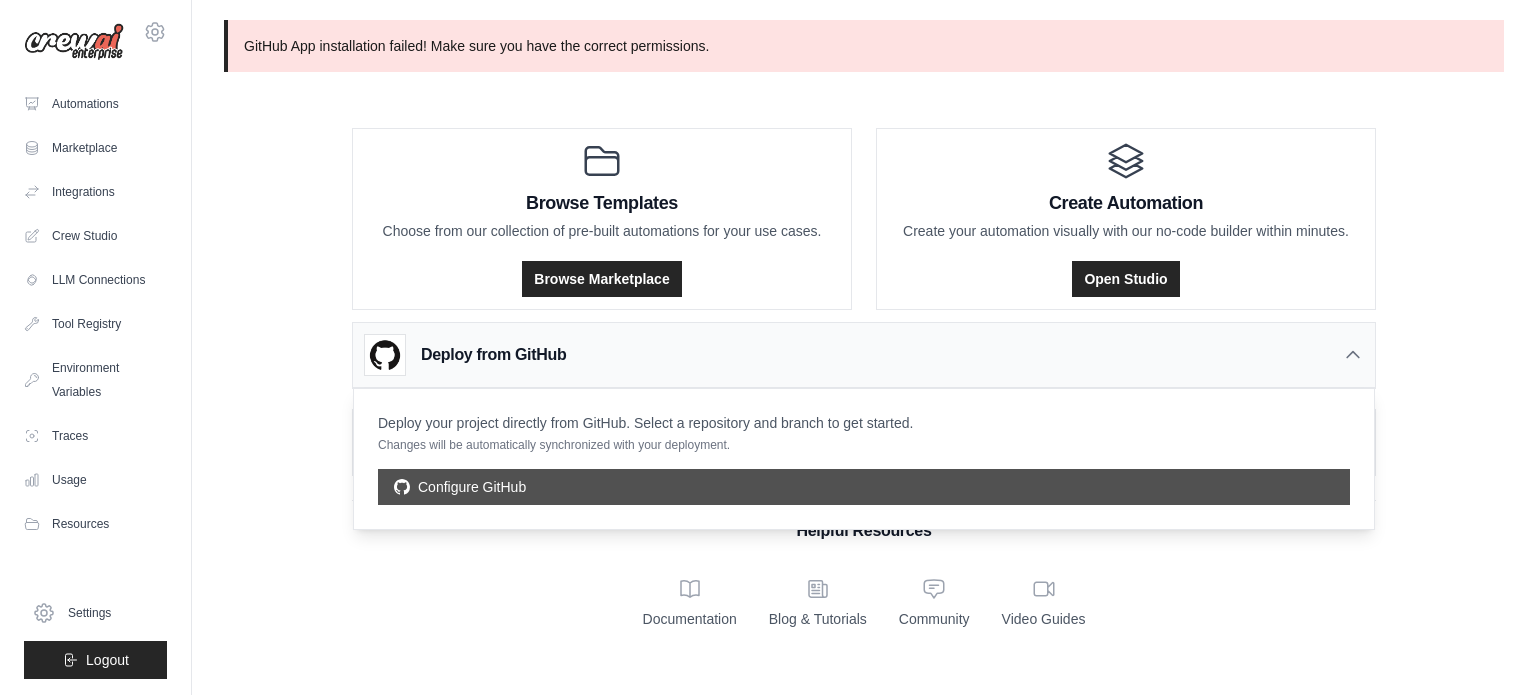 click on "Configure GitHub" at bounding box center [864, 487] 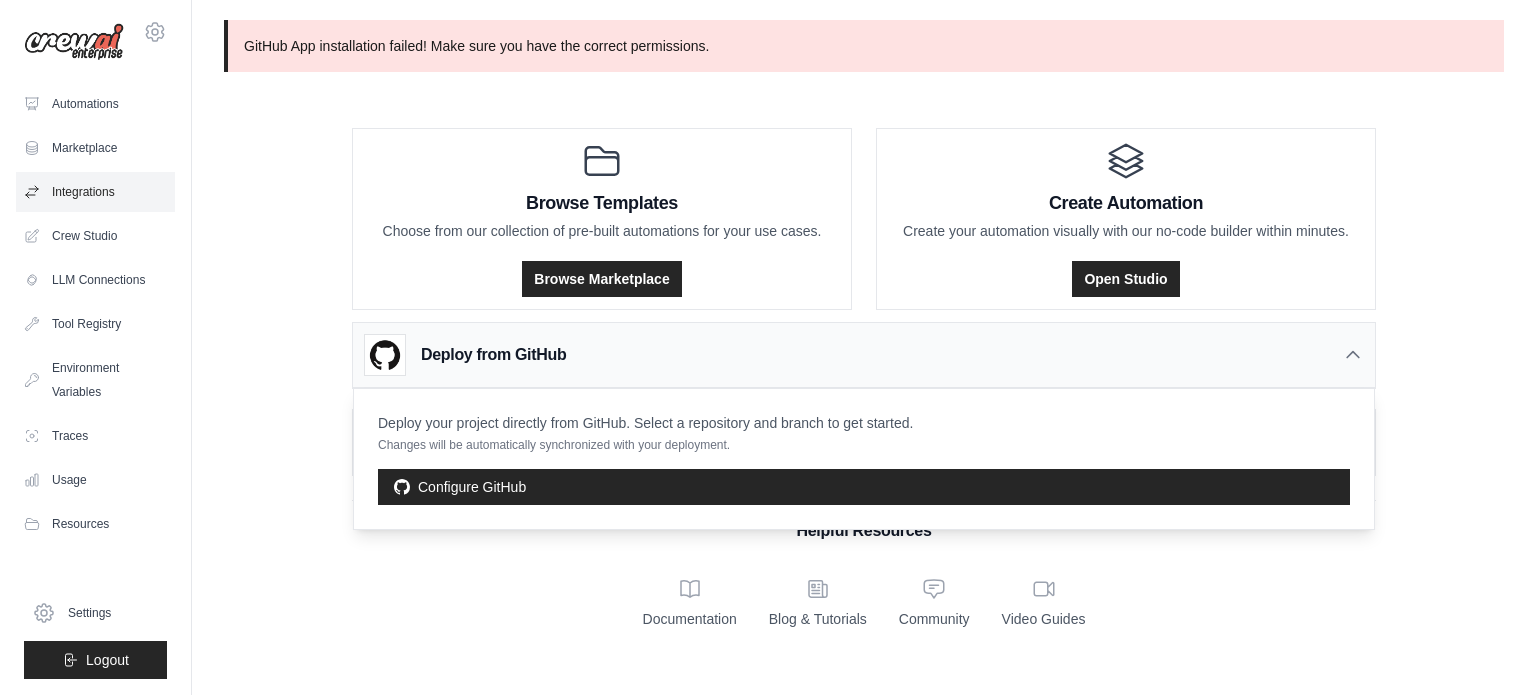 click on "Integrations" at bounding box center (95, 192) 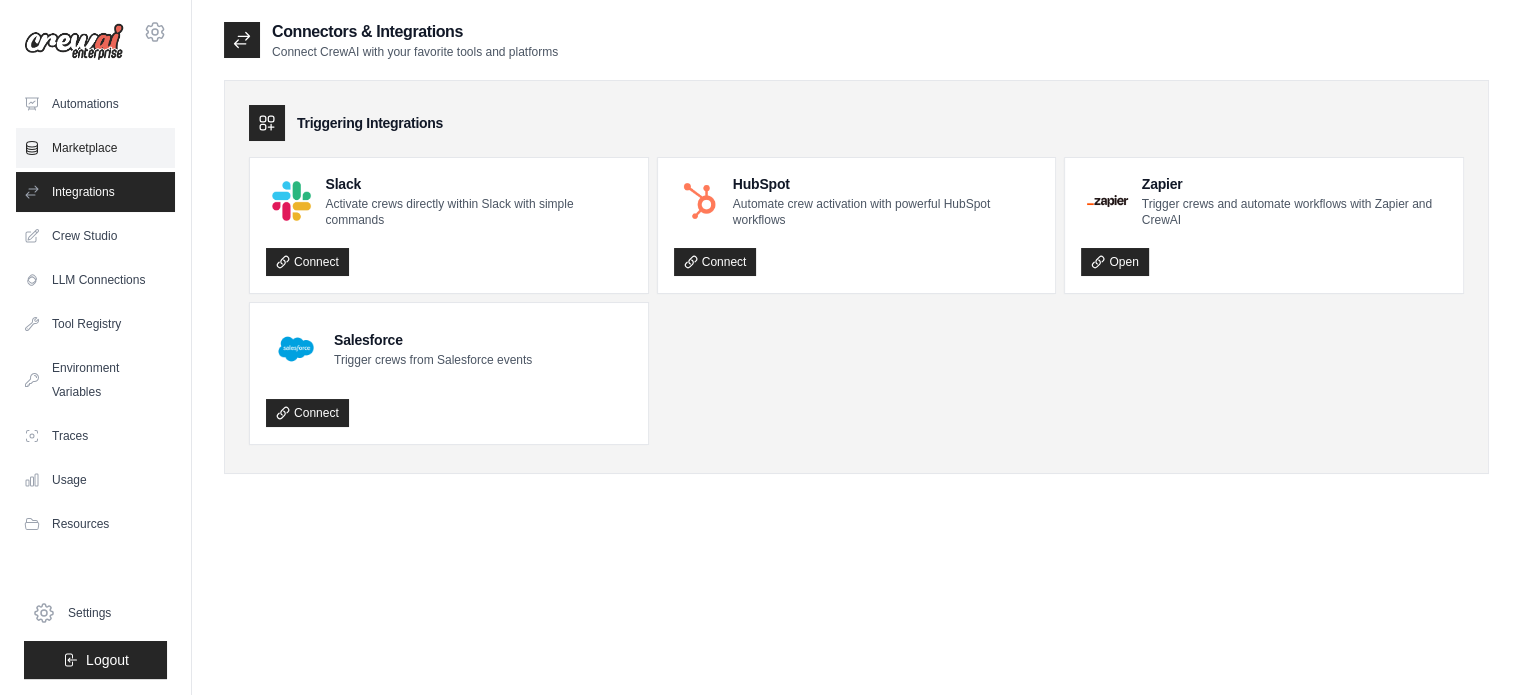 click on "Marketplace" at bounding box center (95, 148) 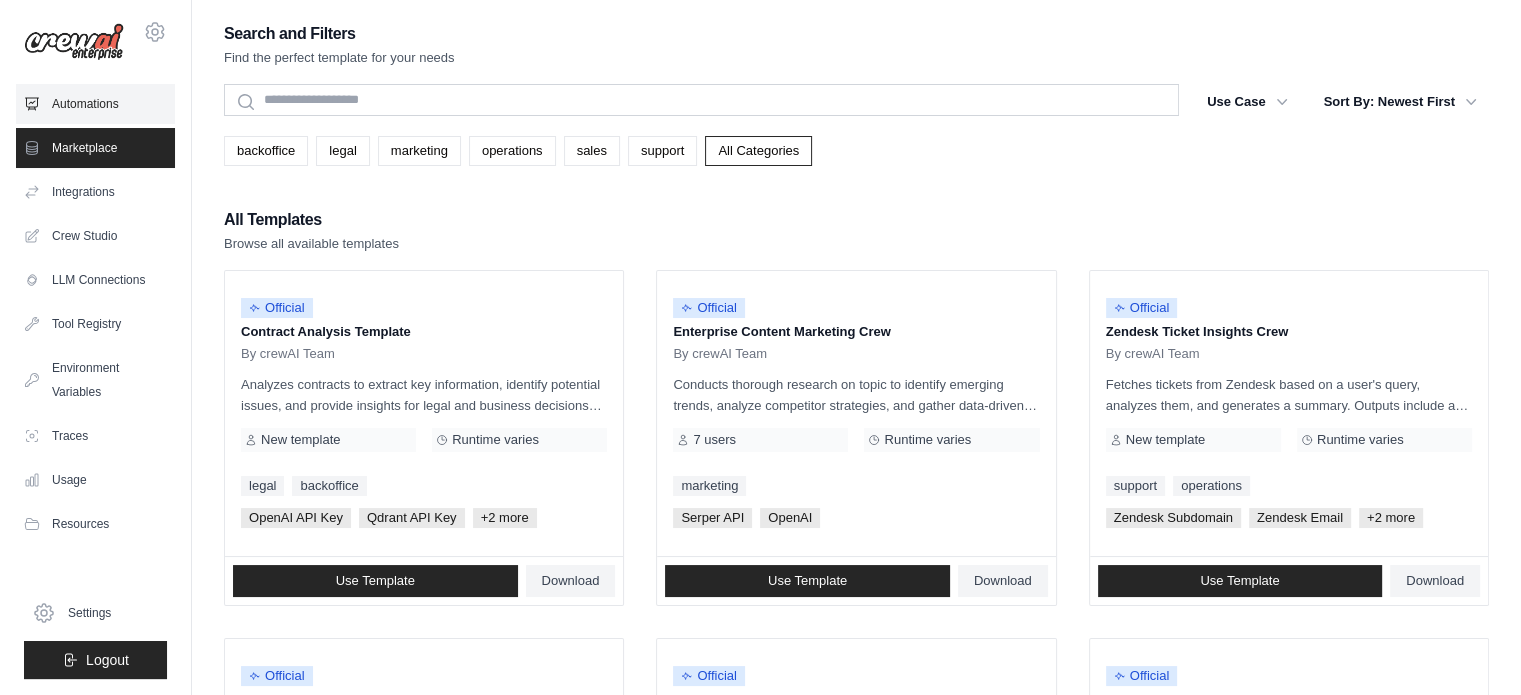 click on "Automations" at bounding box center [95, 104] 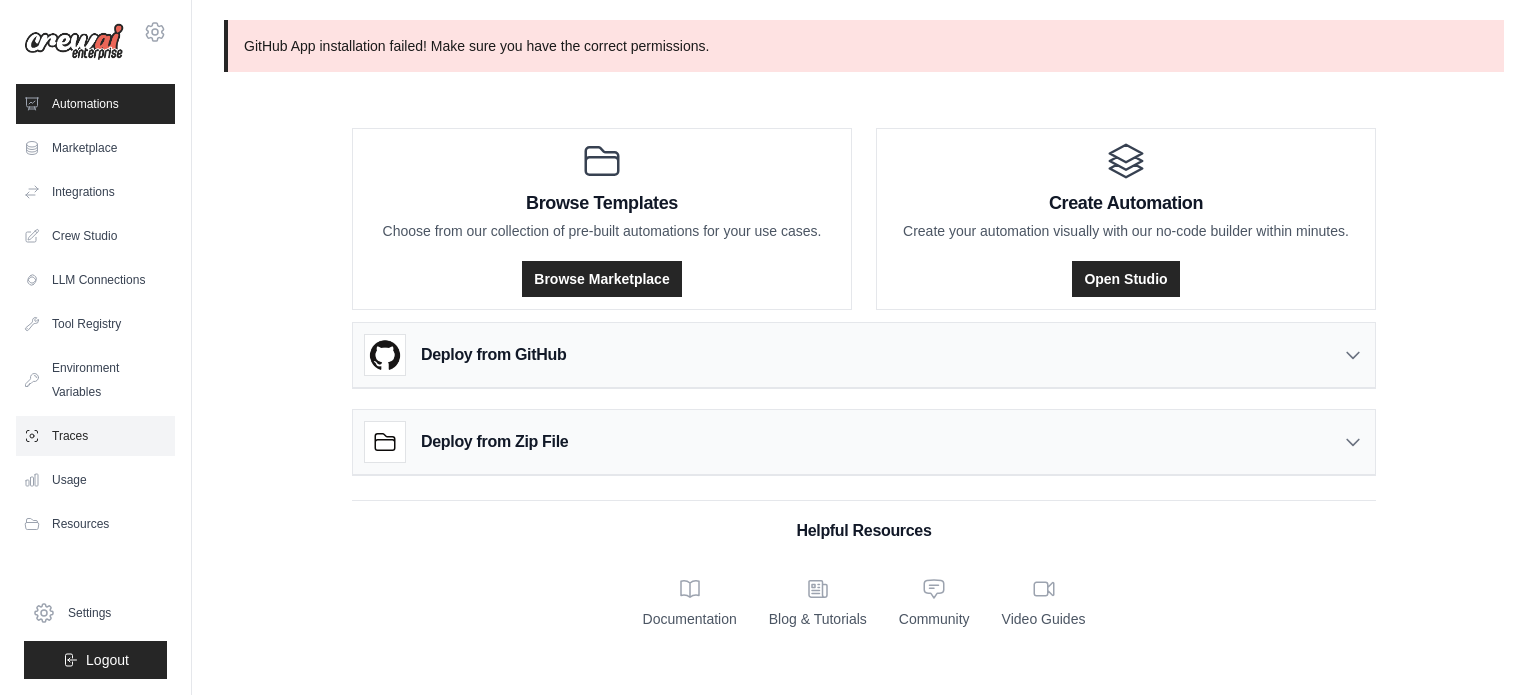 click on "Traces" at bounding box center [95, 436] 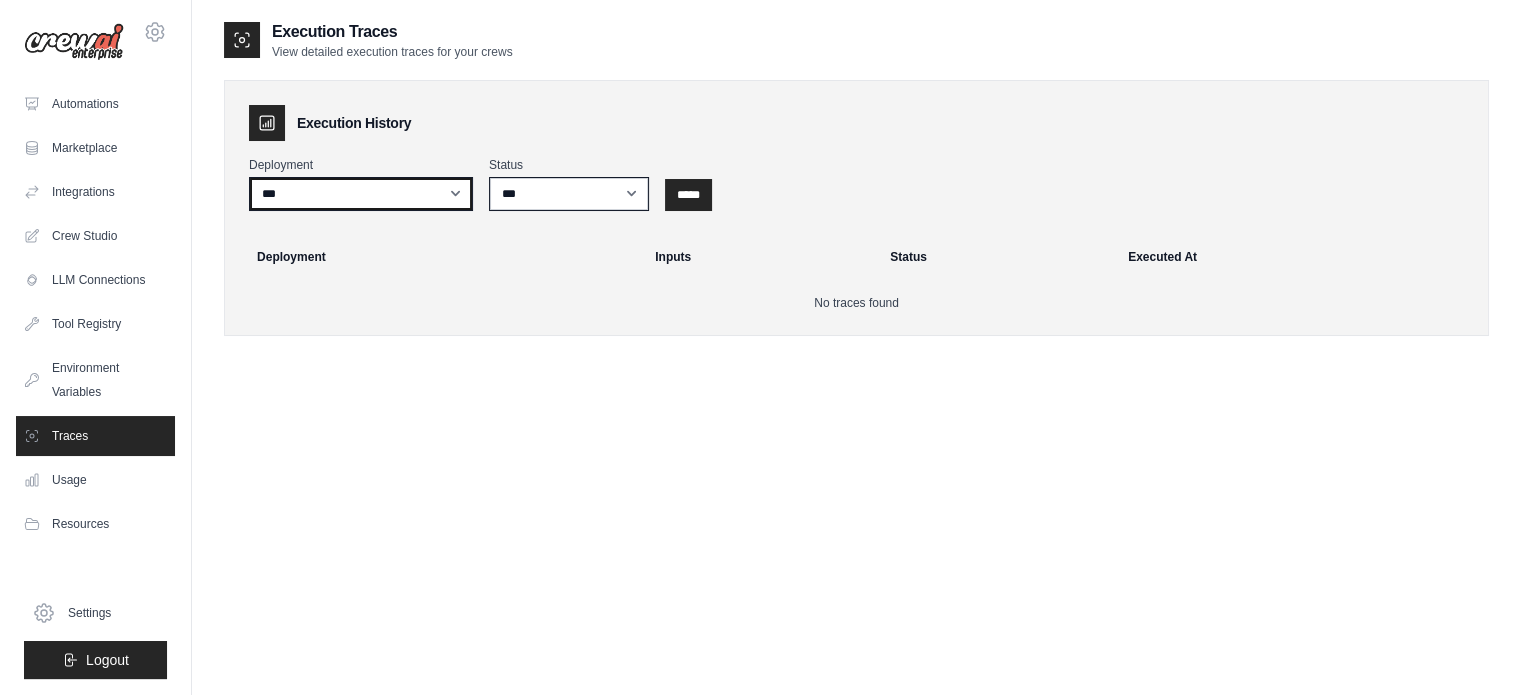 click on "***" at bounding box center [361, 194] 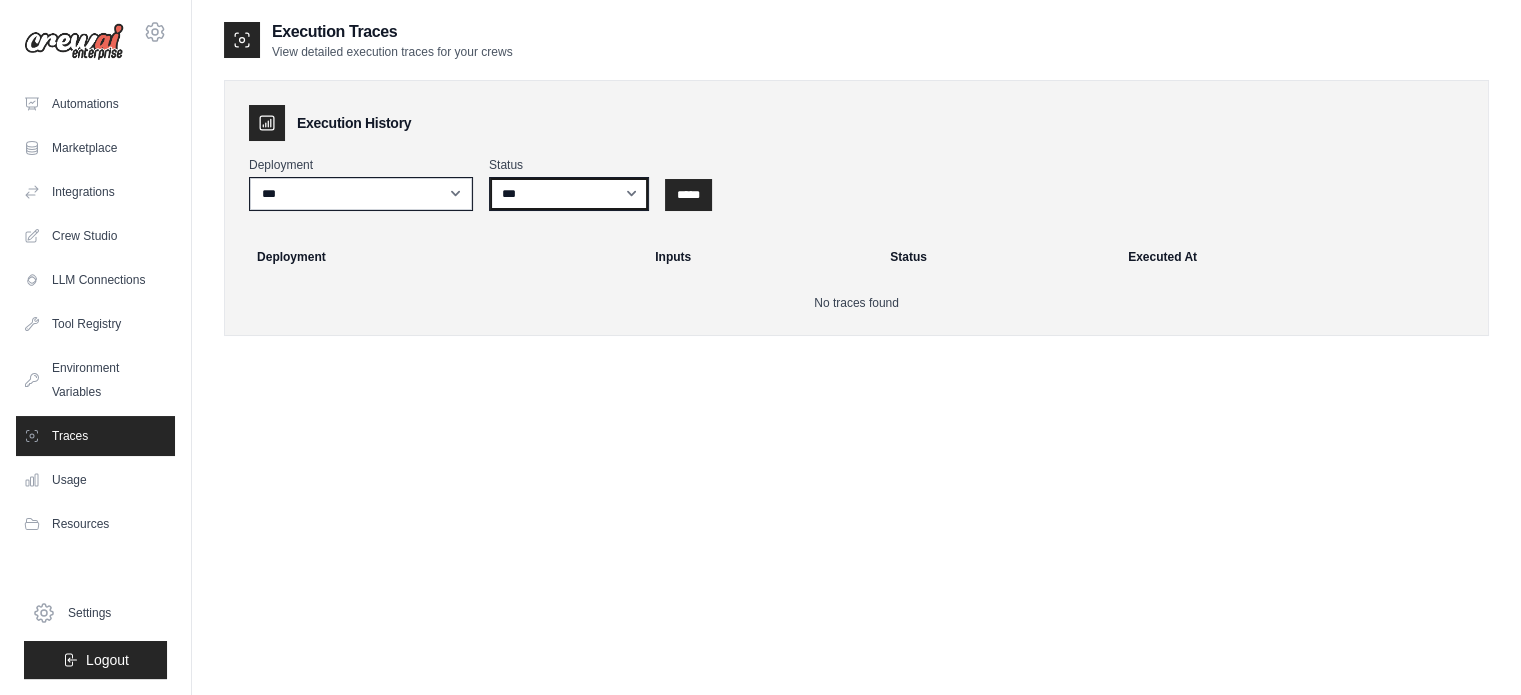 click on "***
*********
*******
*****" at bounding box center [569, 194] 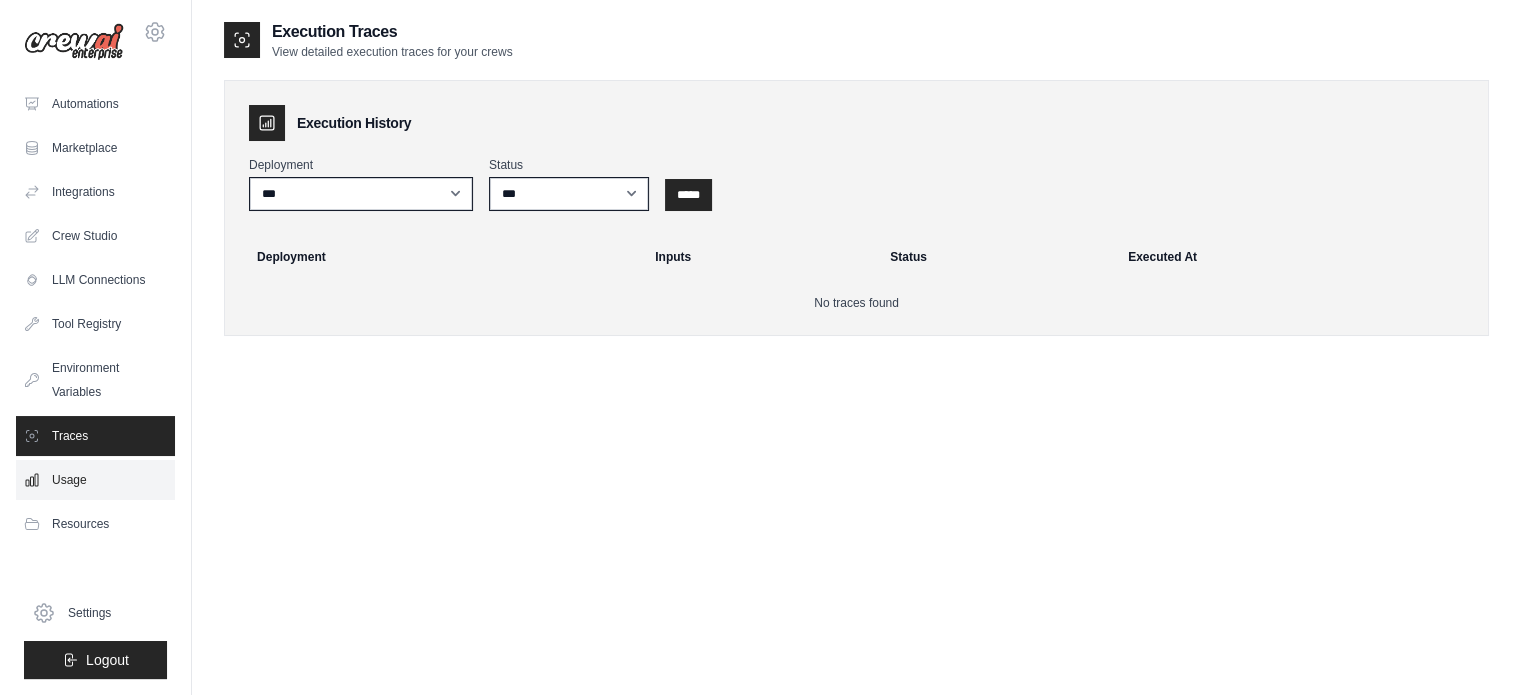 click on "Usage" at bounding box center [95, 480] 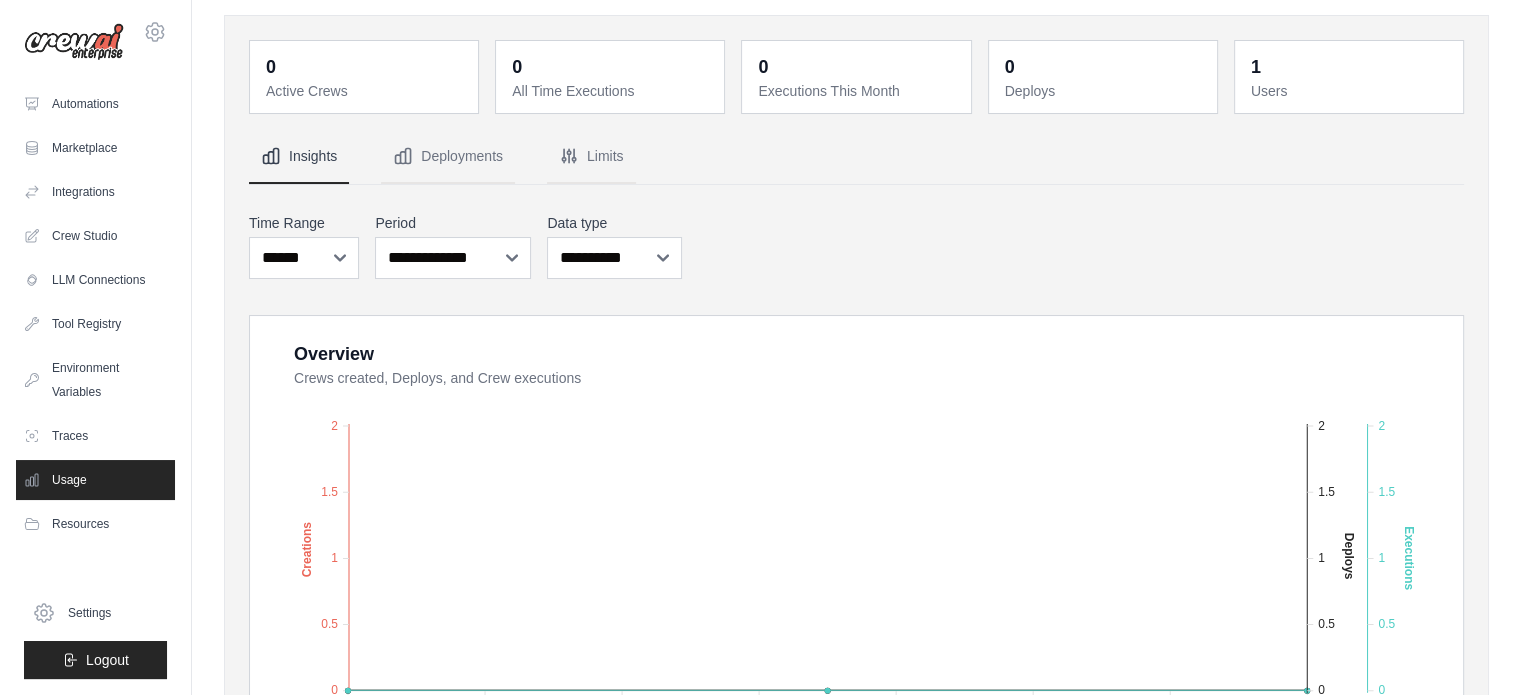 scroll, scrollTop: 100, scrollLeft: 0, axis: vertical 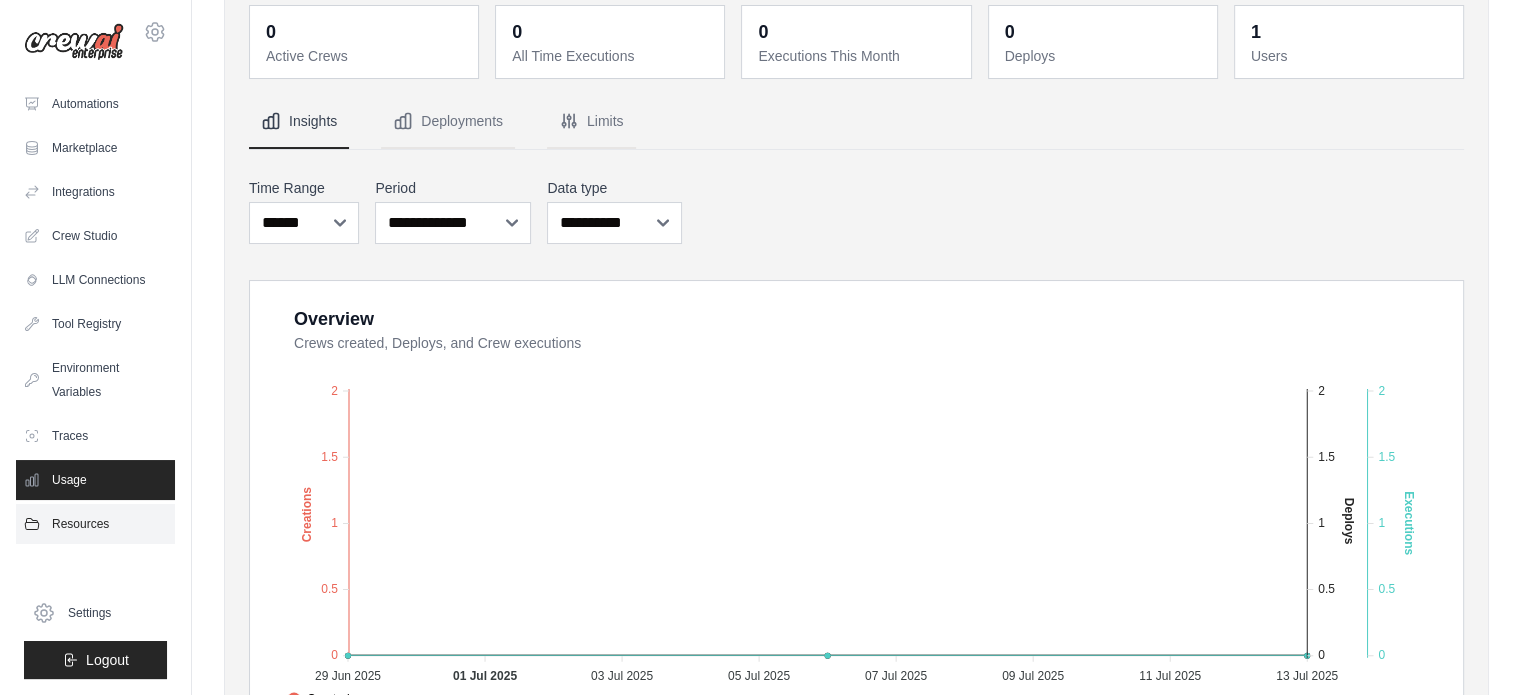 click on "Resources" at bounding box center [95, 524] 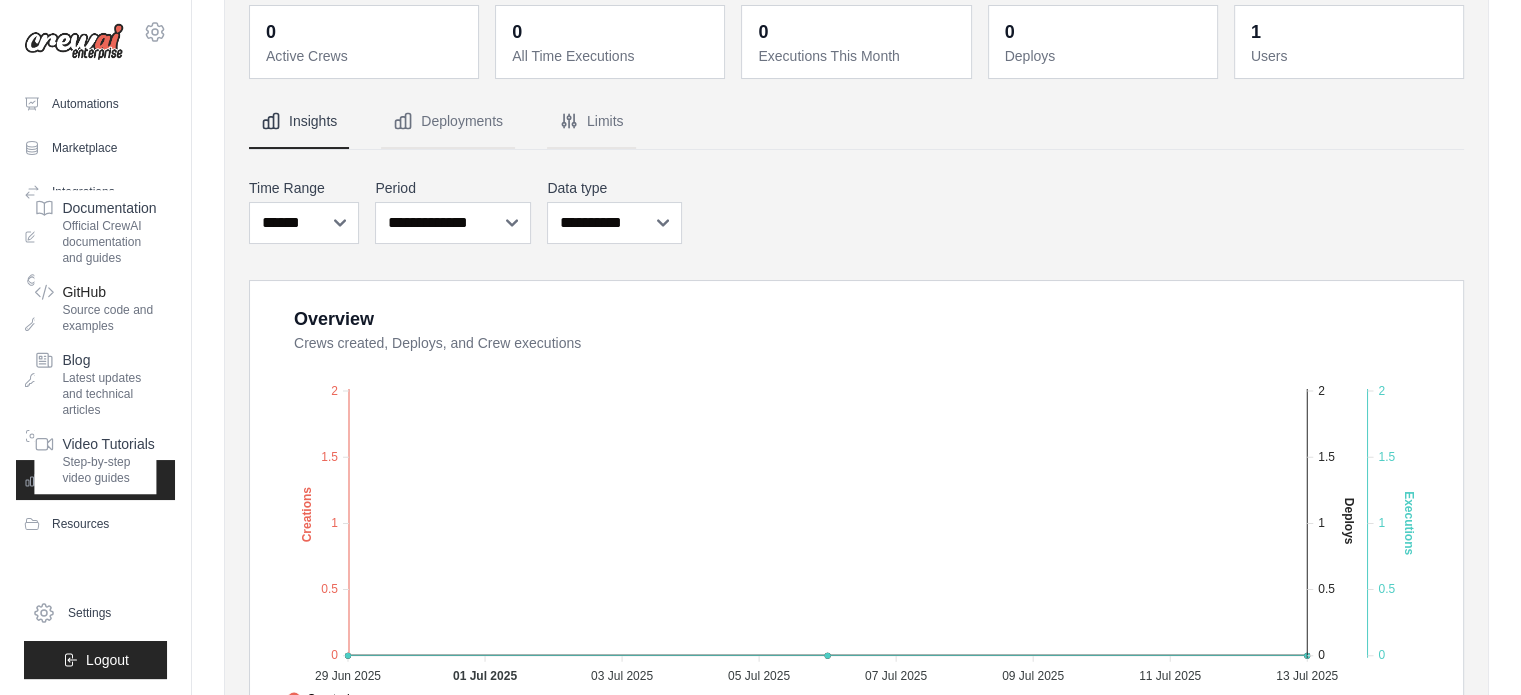 click on "Source code and examples" at bounding box center [109, 318] 